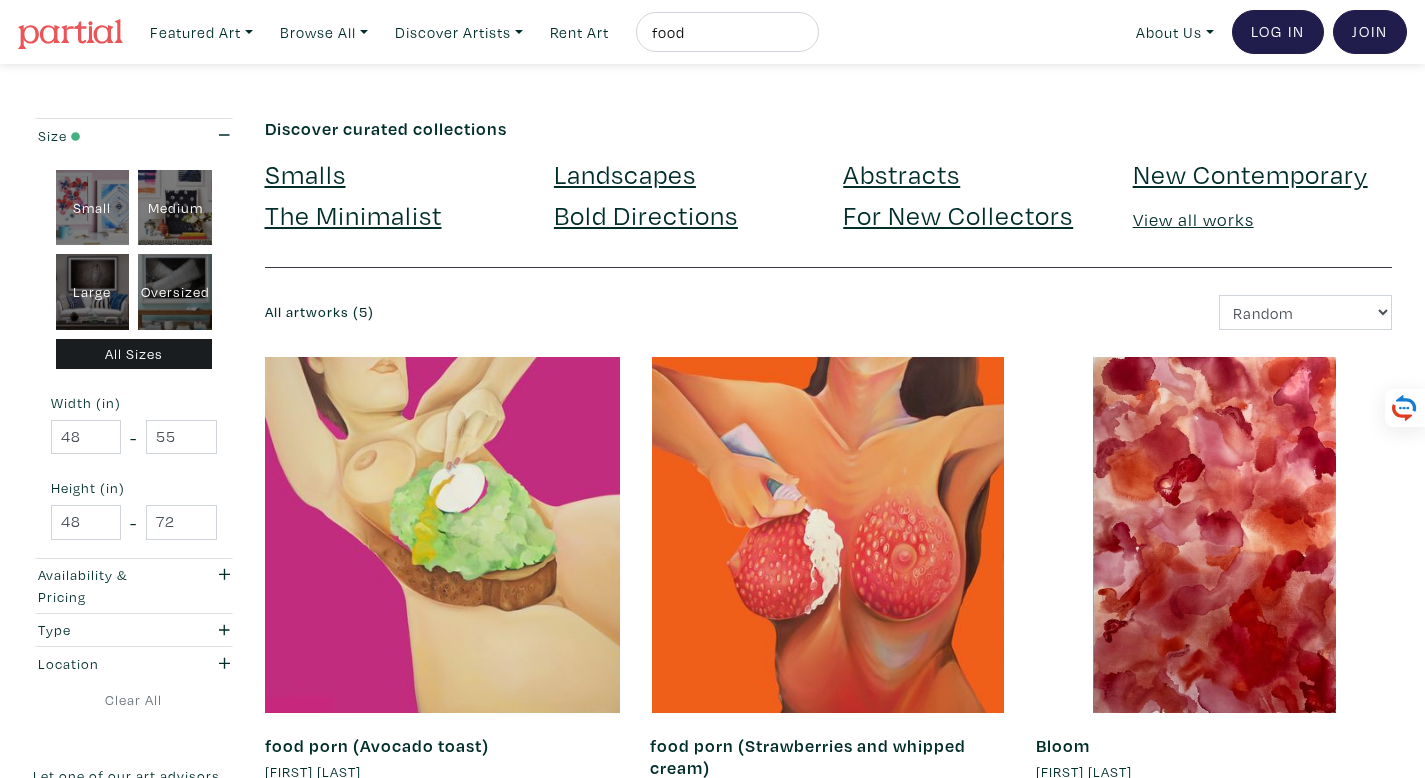 scroll, scrollTop: 1230, scrollLeft: 0, axis: vertical 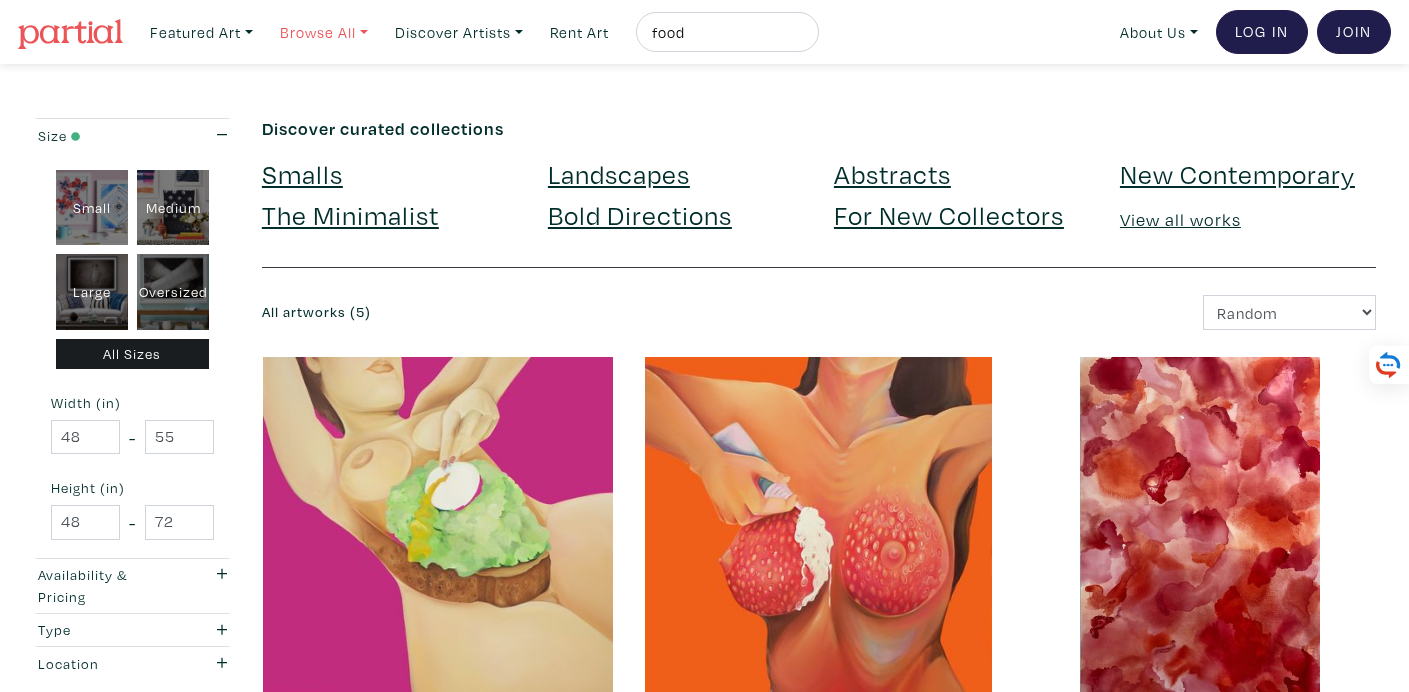 click on "Browse All" at bounding box center [201, 32] 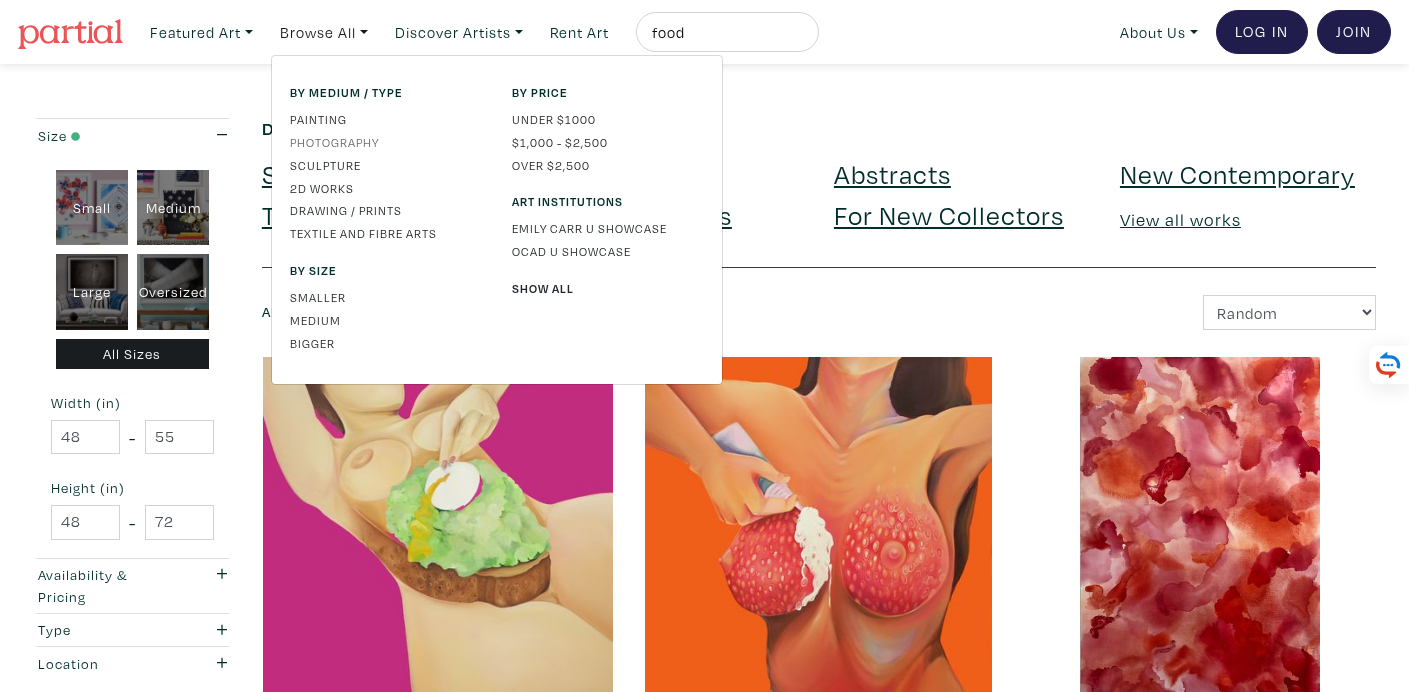 click on "Photography" at bounding box center [386, 142] 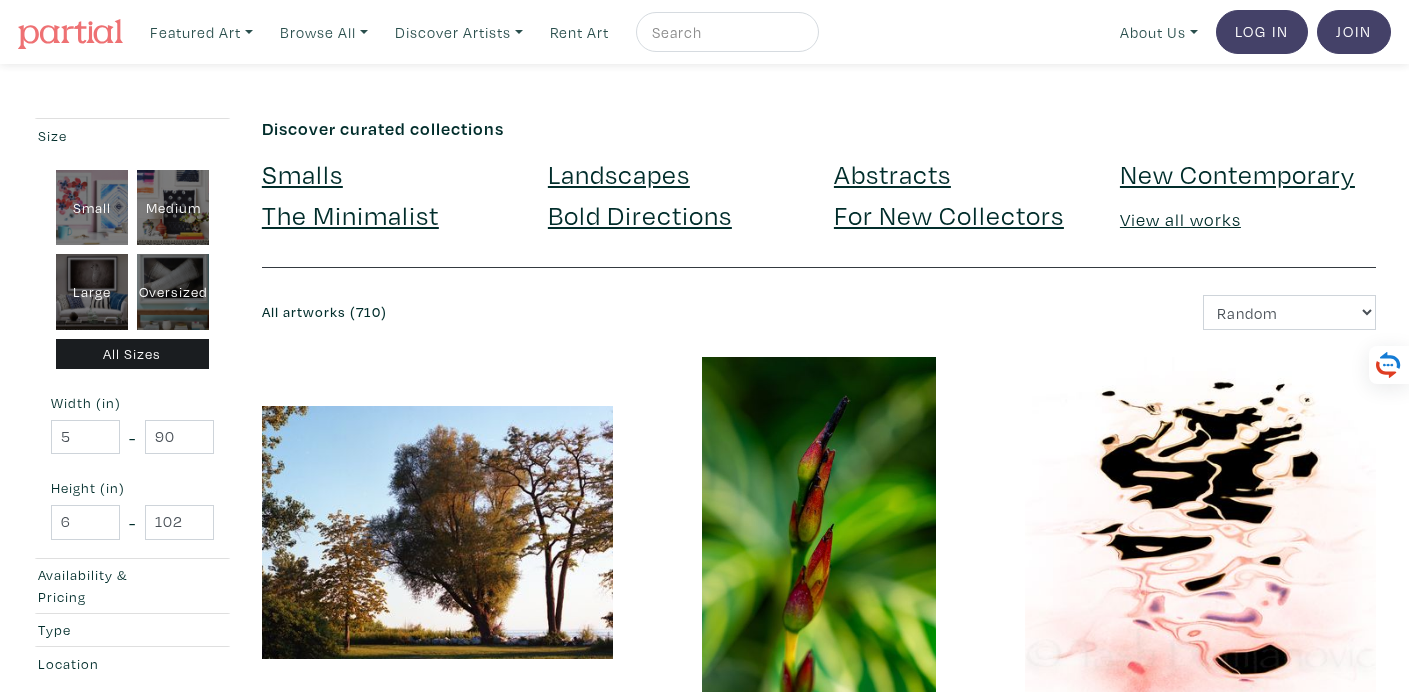 scroll, scrollTop: 0, scrollLeft: 0, axis: both 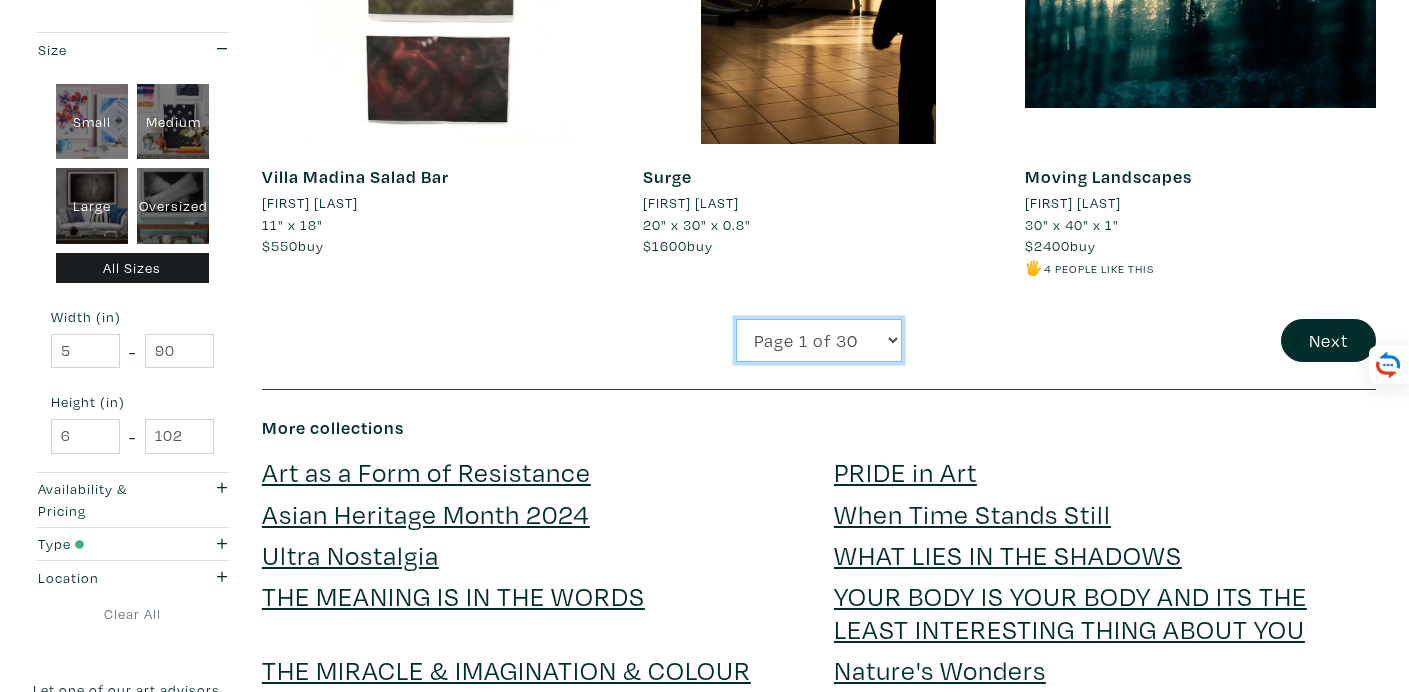 click on "Page 1 of 30 Page 2 of 30 Page 3 of 30 Page 4 of 30 Page 5 of 30 Page 6 of 30 Page 7 of 30 Page 8 of 30 Page 9 of 30 Page 10 of 30 Page 11 of 30 Page 12 of 30 Page 13 of 30 Page 14 of 30 Page 15 of 30 Page 16 of 30 Page 17 of 30 Page 18 of 30 Page 19 of 30 Page 20 of 30 Page 21 of 30 Page 22 of 30 Page 23 of 30 Page 24 of 30 Page 25 of 30 Page 26 of 30 Page 27 of 30 Page 28 of 30 Page 29 of 30 Page 30 of 30" at bounding box center (819, 340) 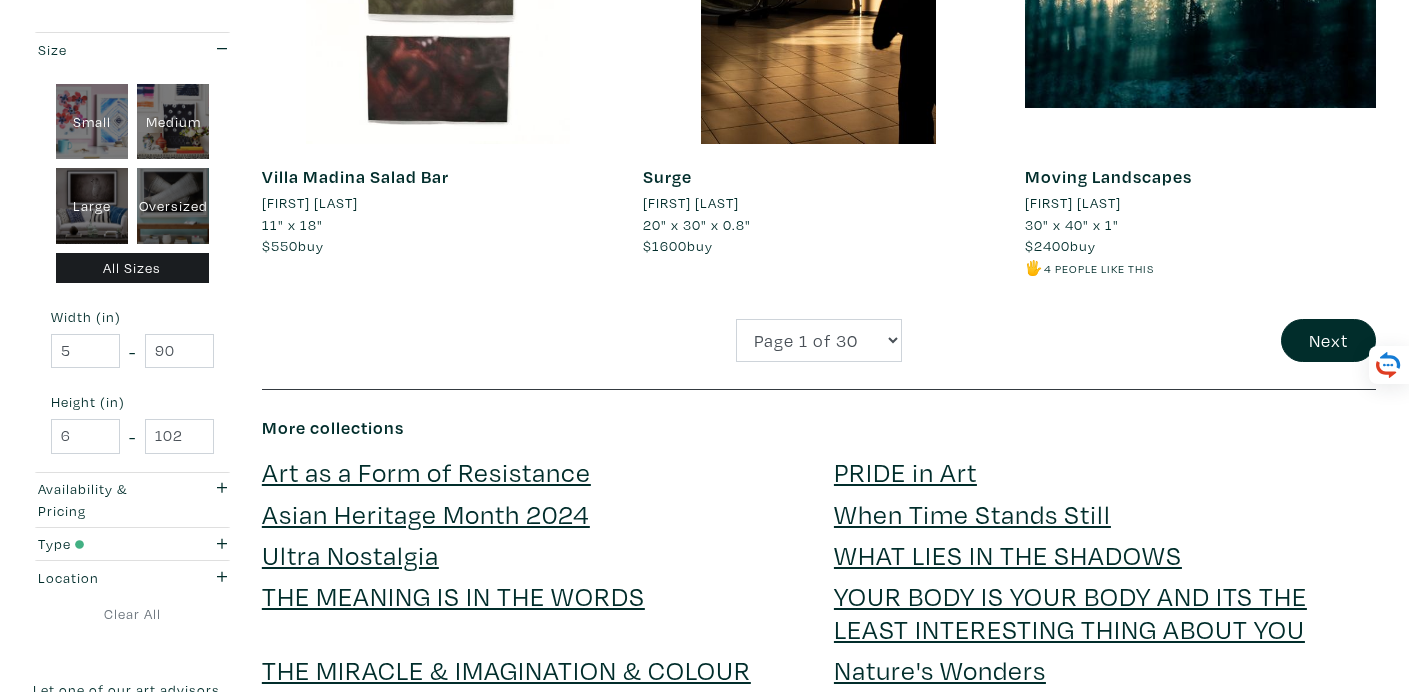 click on "Oversized" at bounding box center (173, 206) 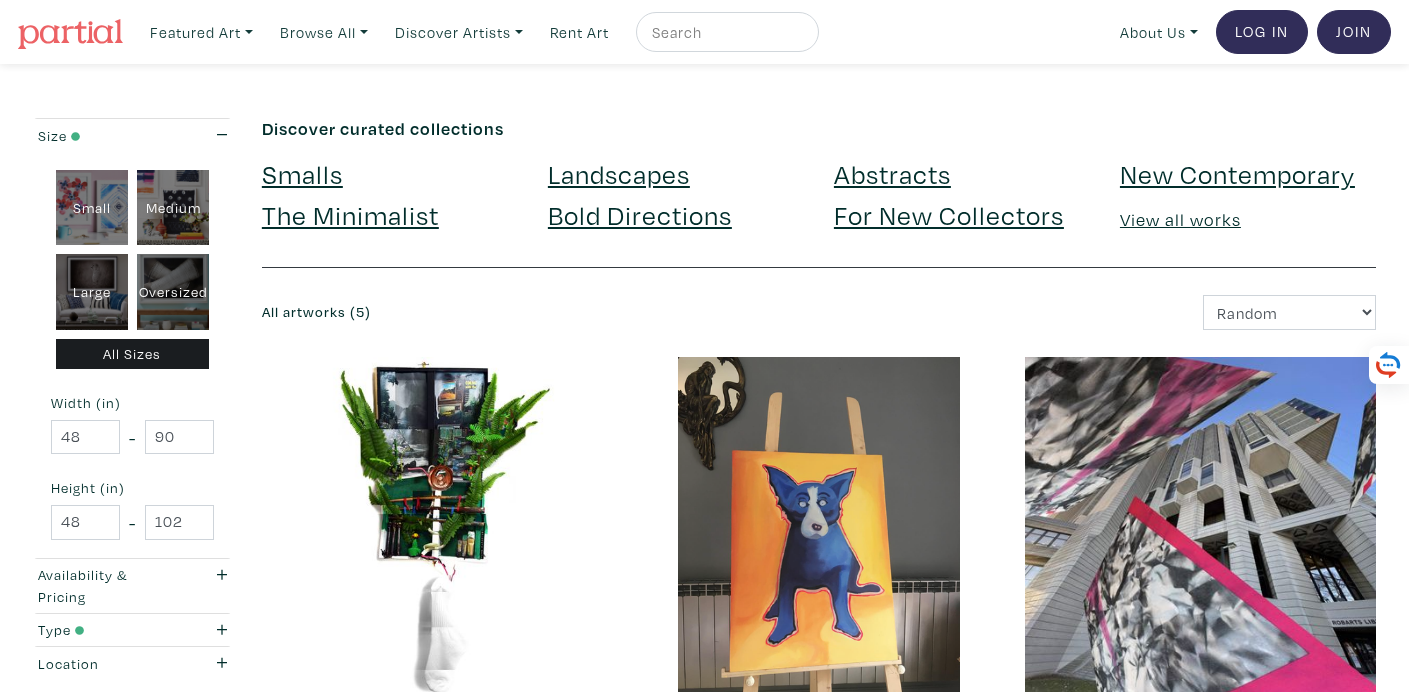 scroll, scrollTop: 0, scrollLeft: 0, axis: both 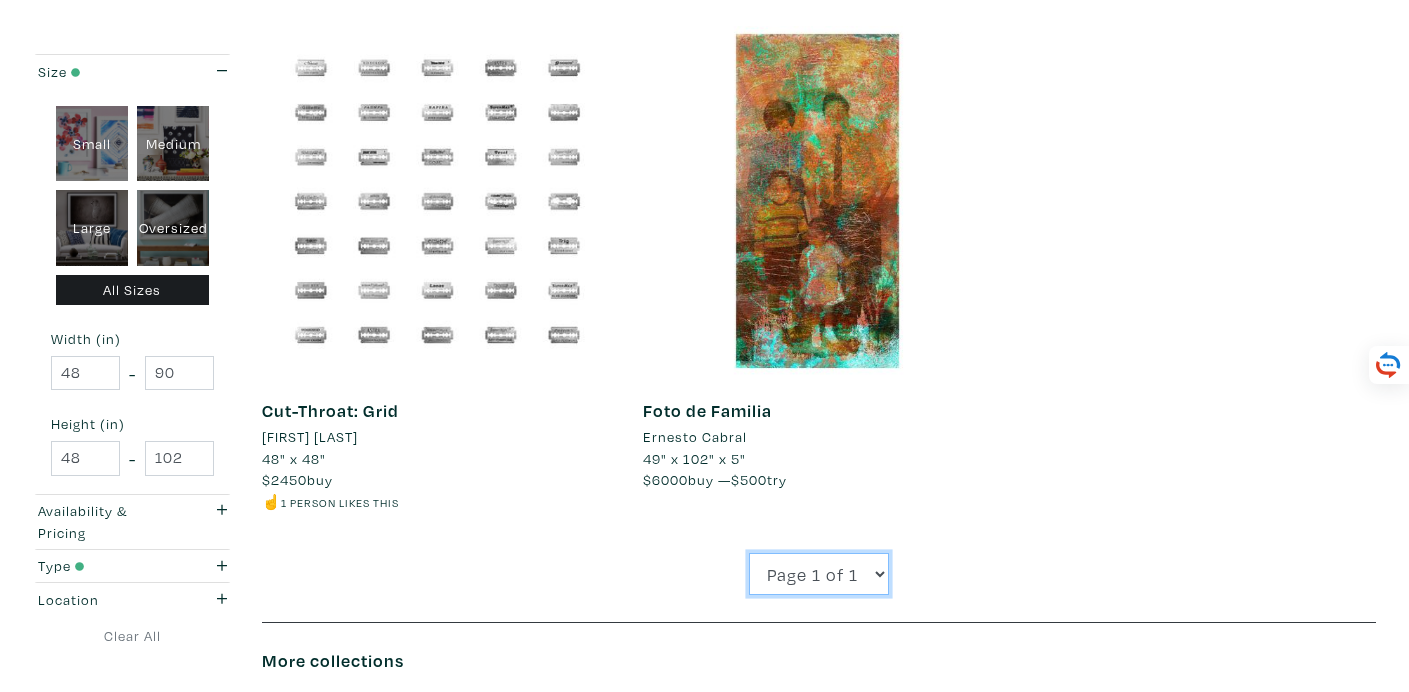 click on "Page 1 of 1" at bounding box center [819, 574] 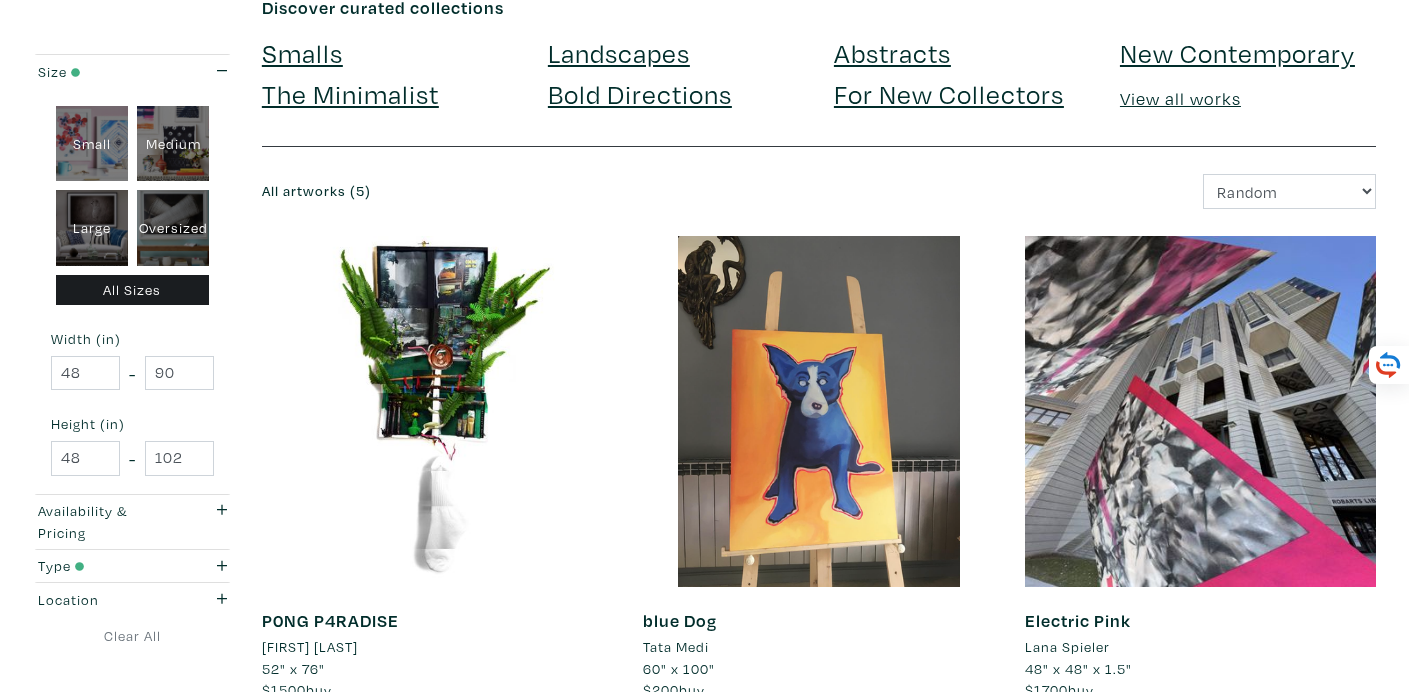 scroll, scrollTop: 0, scrollLeft: 0, axis: both 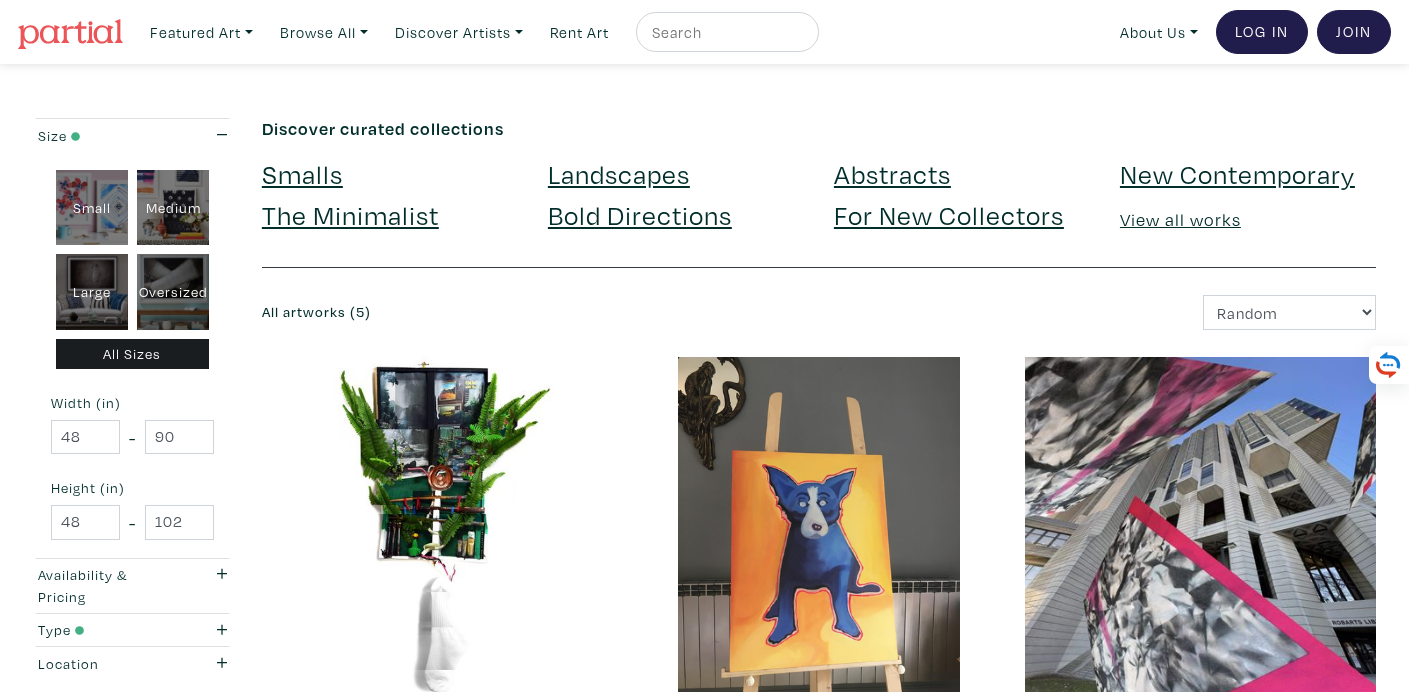 click on "New Contemporary" at bounding box center (1237, 173) 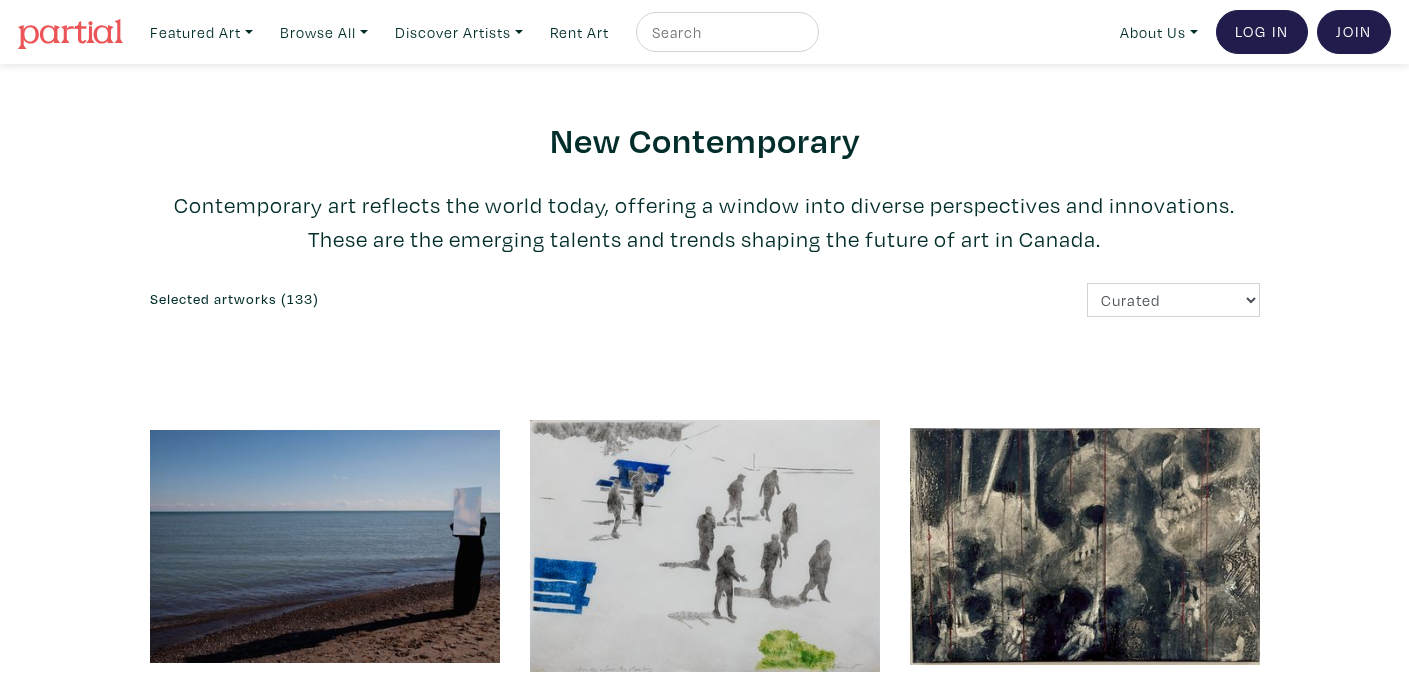 scroll, scrollTop: 0, scrollLeft: 0, axis: both 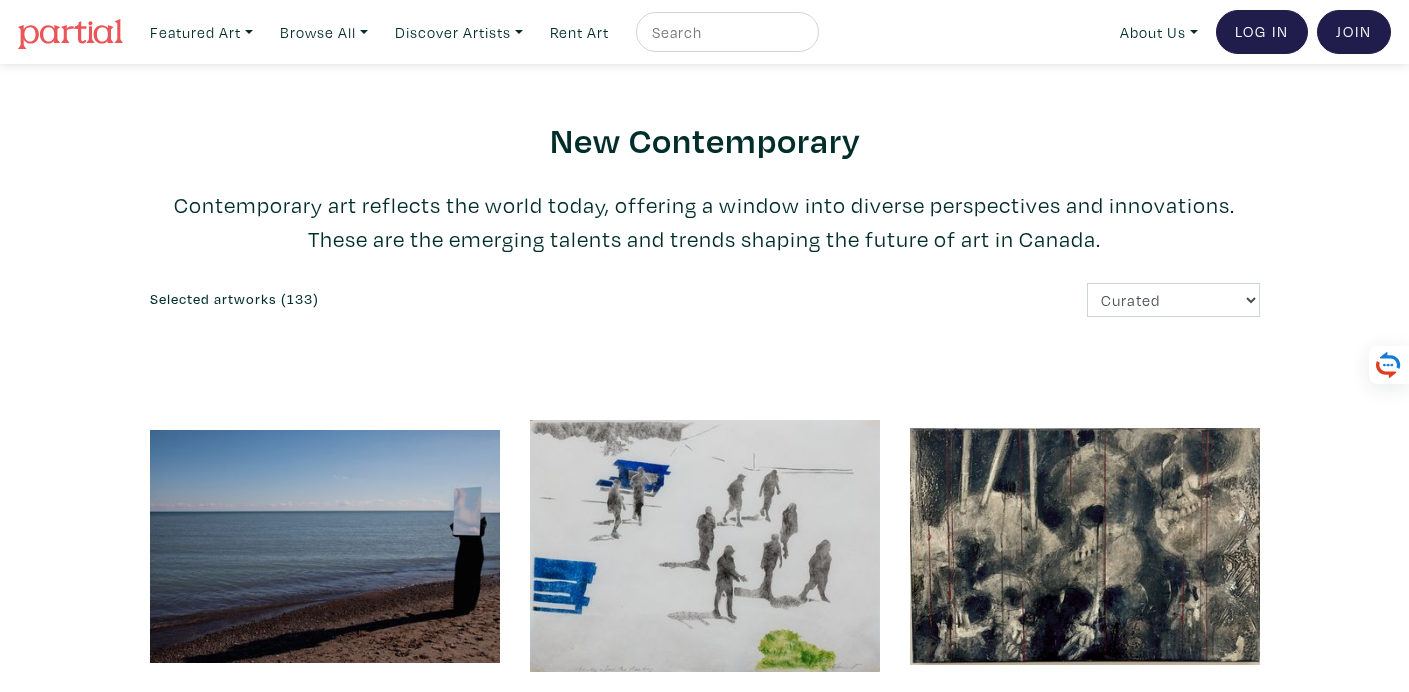drag, startPoint x: 1415, startPoint y: 10, endPoint x: 1431, endPoint y: -40, distance: 52.49762 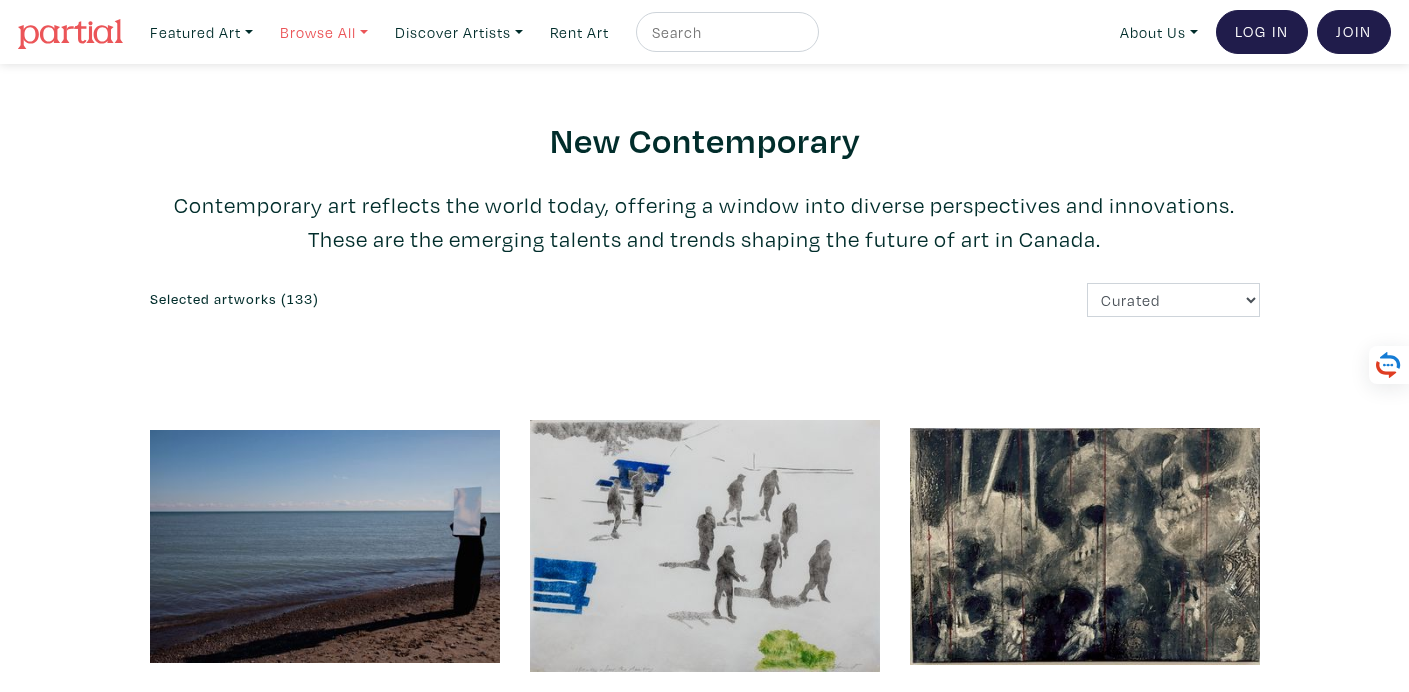 click on "Browse All" at bounding box center [201, 32] 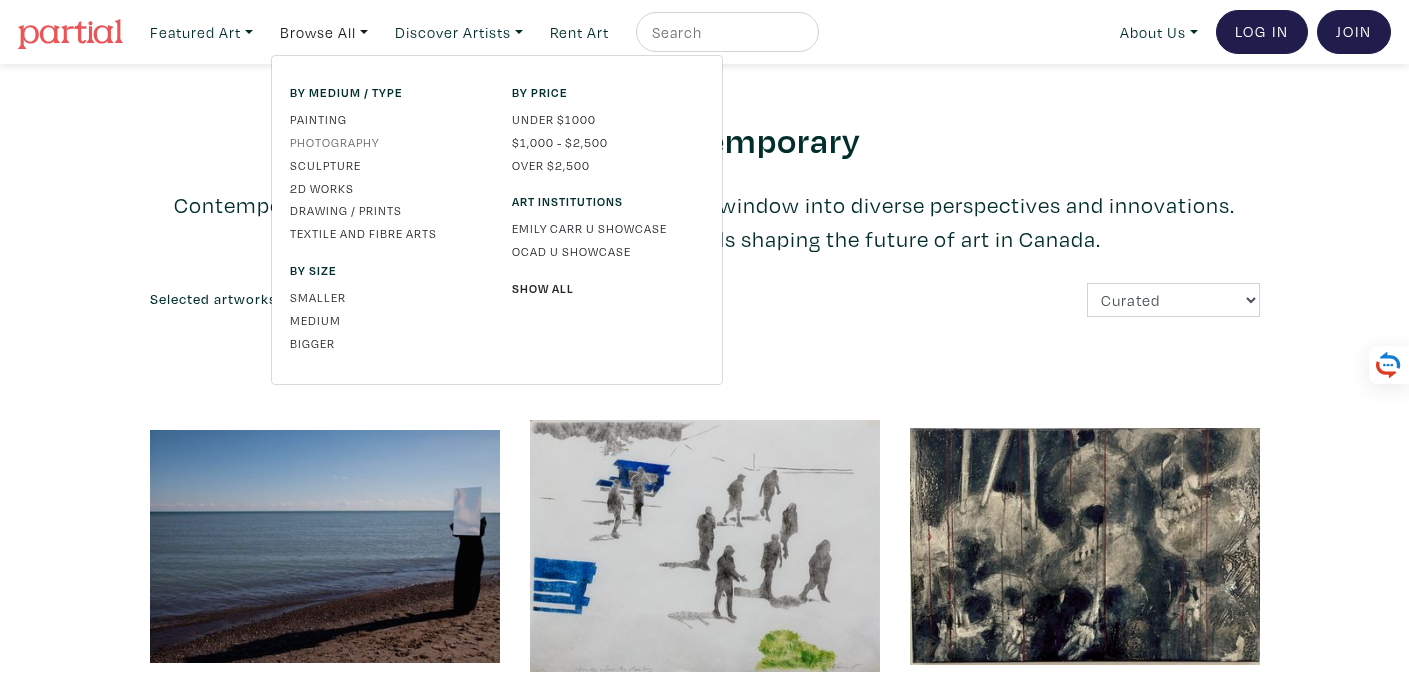 click on "Photography" at bounding box center (386, 142) 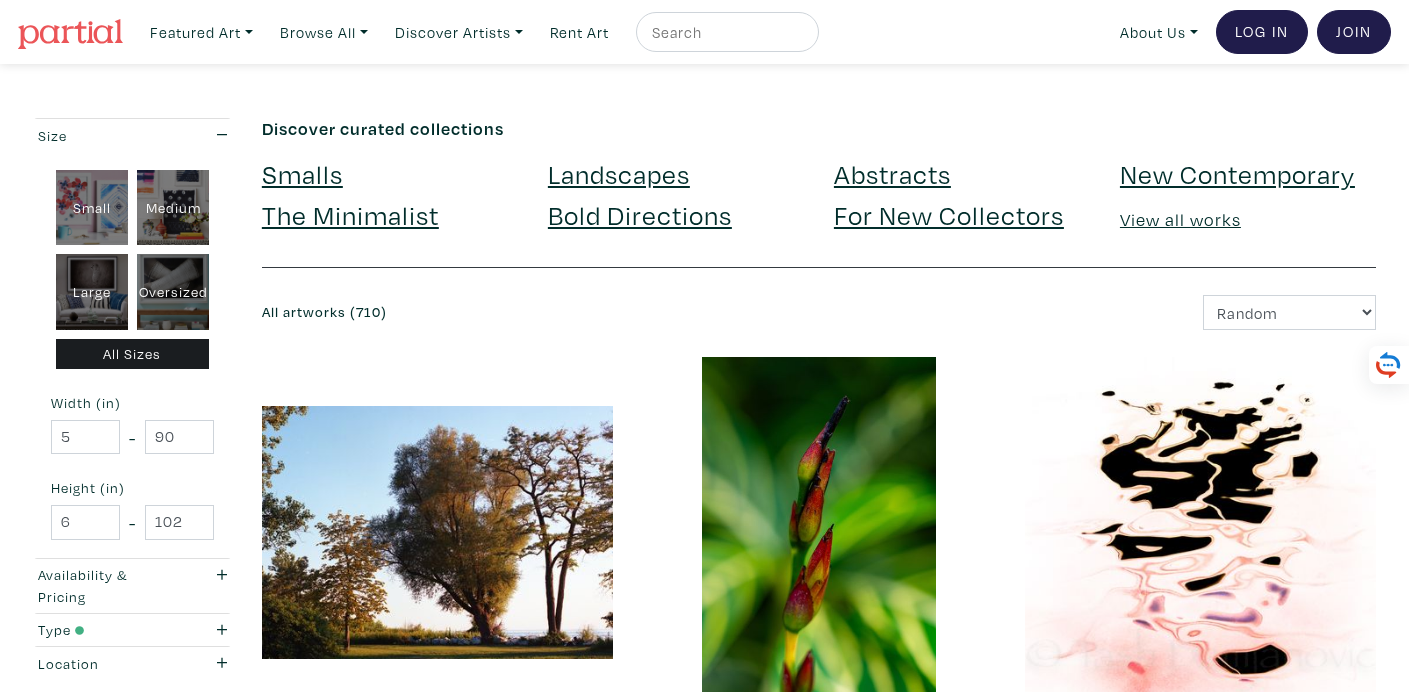 scroll, scrollTop: 0, scrollLeft: 0, axis: both 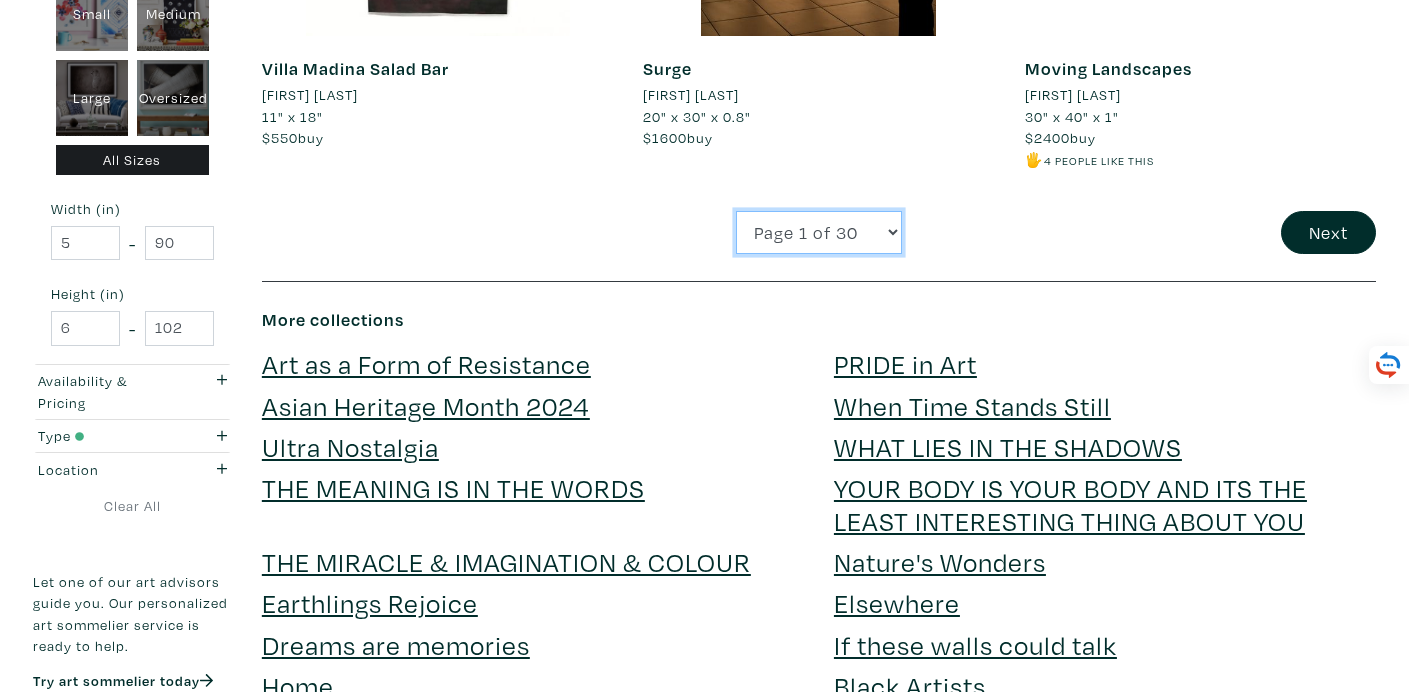 click on "Page 1 of 30
Page 2 of 30
Page 3 of 30
Page 4 of 30
Page 5 of 30
Page 6 of 30
Page 7 of 30
Page 8 of 30
Page 9 of 30
Page 10 of 30
Page 11 of 30
Page 12 of 30
Page 13 of 30
Page 14 of 30
Page 15 of 30
Page 16 of 30
Page 17 of 30
Page 18 of 30
Page 19 of 30
Page 20 of 30
Page 21 of 30
Page 22 of 30
Page 23 of 30
Page 24 of 30
Page 25 of 30
Page 26 of 30
Page 27 of 30
Page 28 of 30
Page 29 of 30 Page 30 of 30" at bounding box center [819, 232] 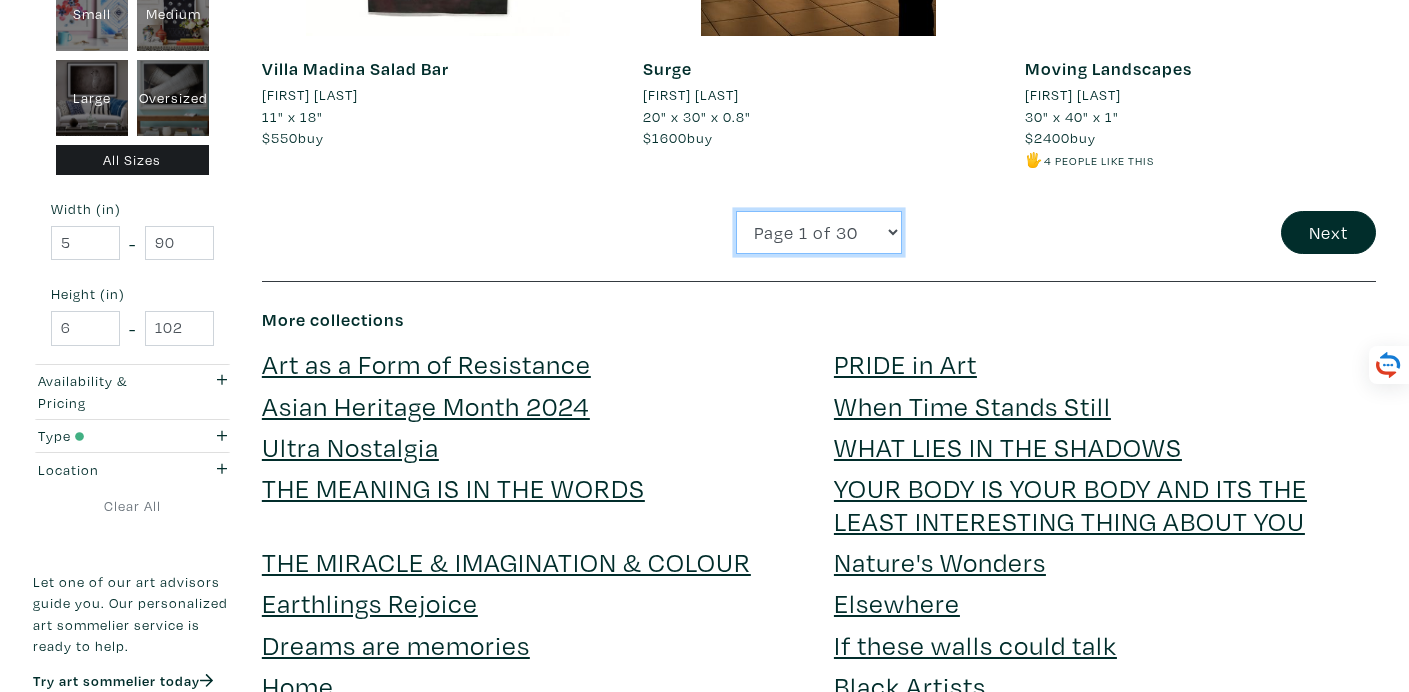 select on "2" 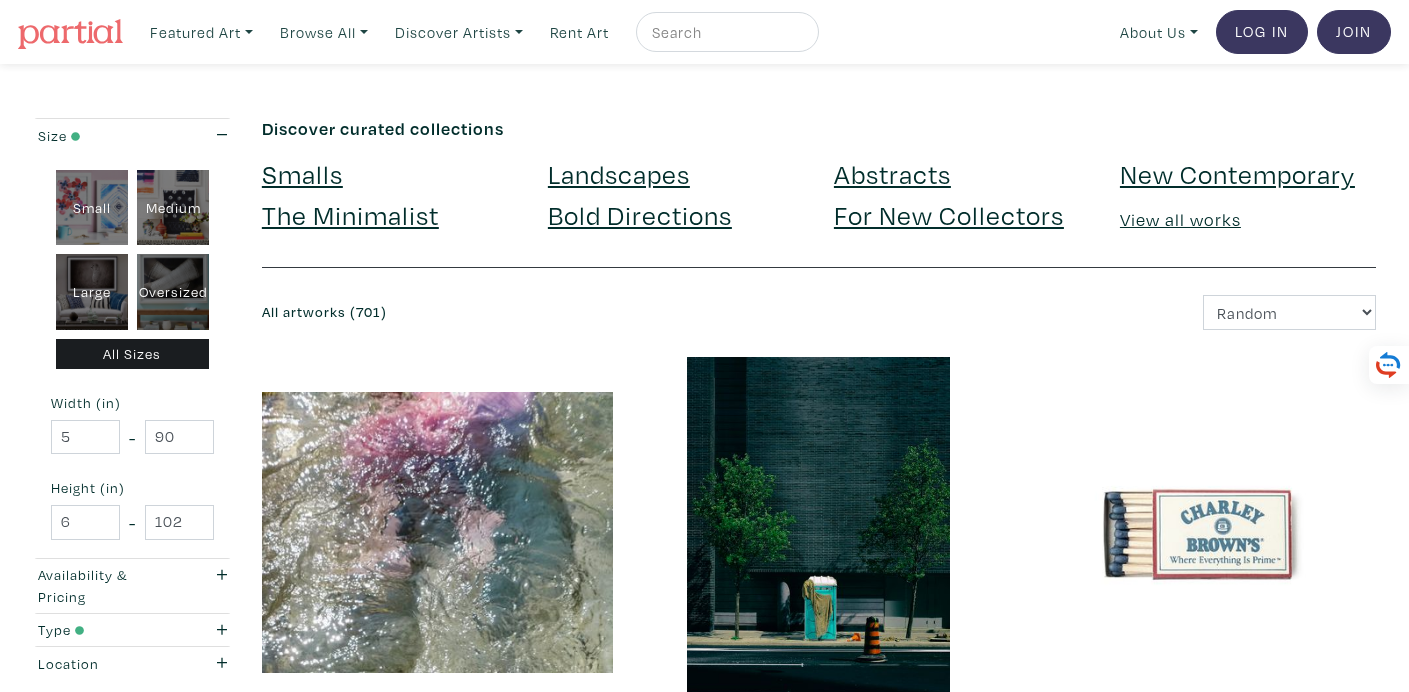 scroll, scrollTop: 0, scrollLeft: 0, axis: both 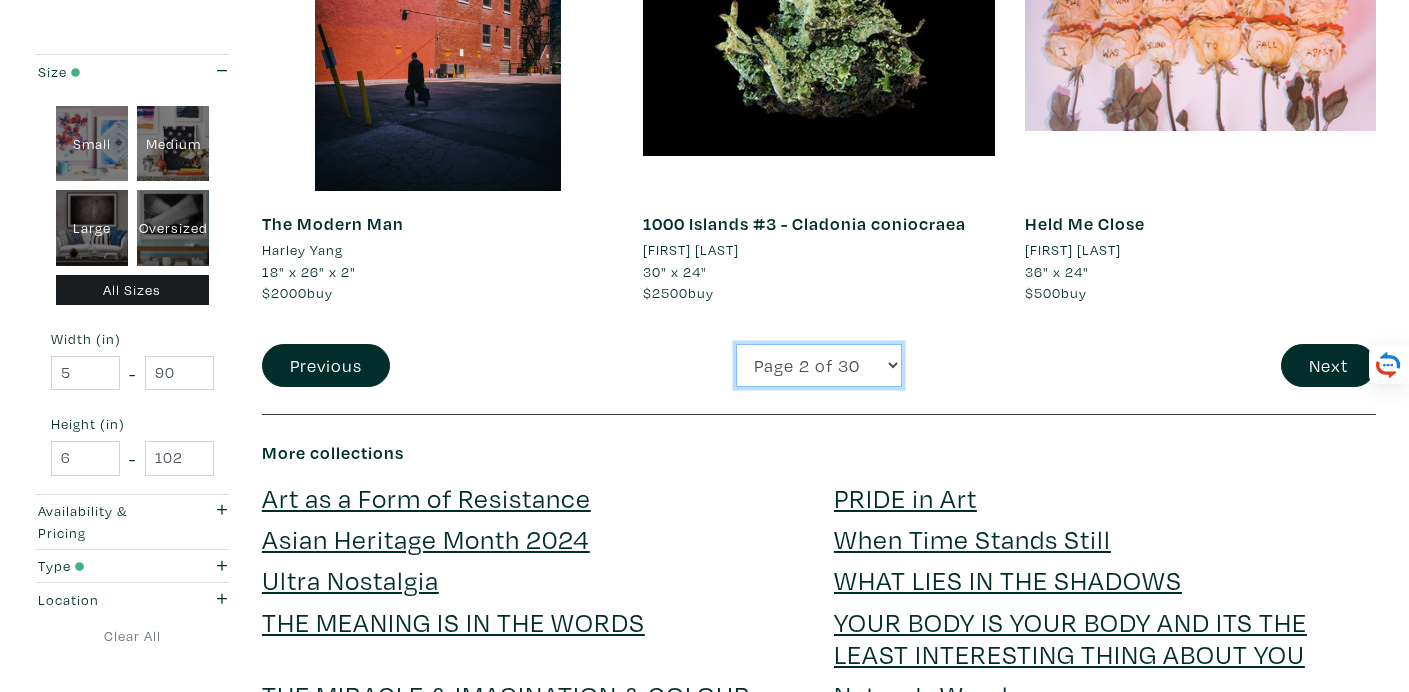 click on "Page 1 of 30
Page 2 of 30
Page 3 of 30
Page 4 of 30
Page 5 of 30
Page 6 of 30
Page 7 of 30
Page 8 of 30
Page 9 of 30
Page 10 of 30
Page 11 of 30
Page 12 of 30
Page 13 of 30
Page 14 of 30
Page 15 of 30
Page 16 of 30
Page 17 of 30
Page 18 of 30
Page 19 of 30
Page 20 of 30
Page 21 of 30
Page 22 of 30
Page 23 of 30
Page 24 of 30
Page 25 of 30
Page 26 of 30
Page 27 of 30
Page 28 of 30
Page 29 of 30 Page 30 of 30" at bounding box center [819, 365] 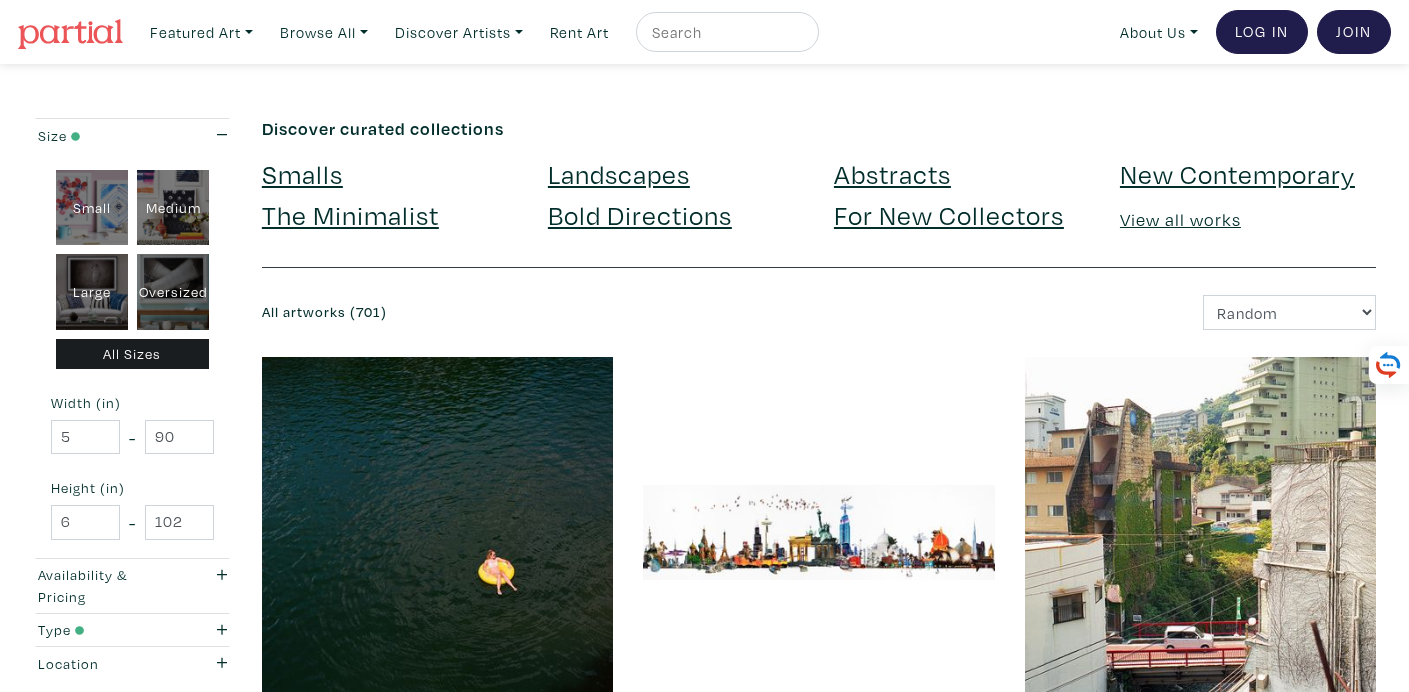 scroll, scrollTop: 0, scrollLeft: 0, axis: both 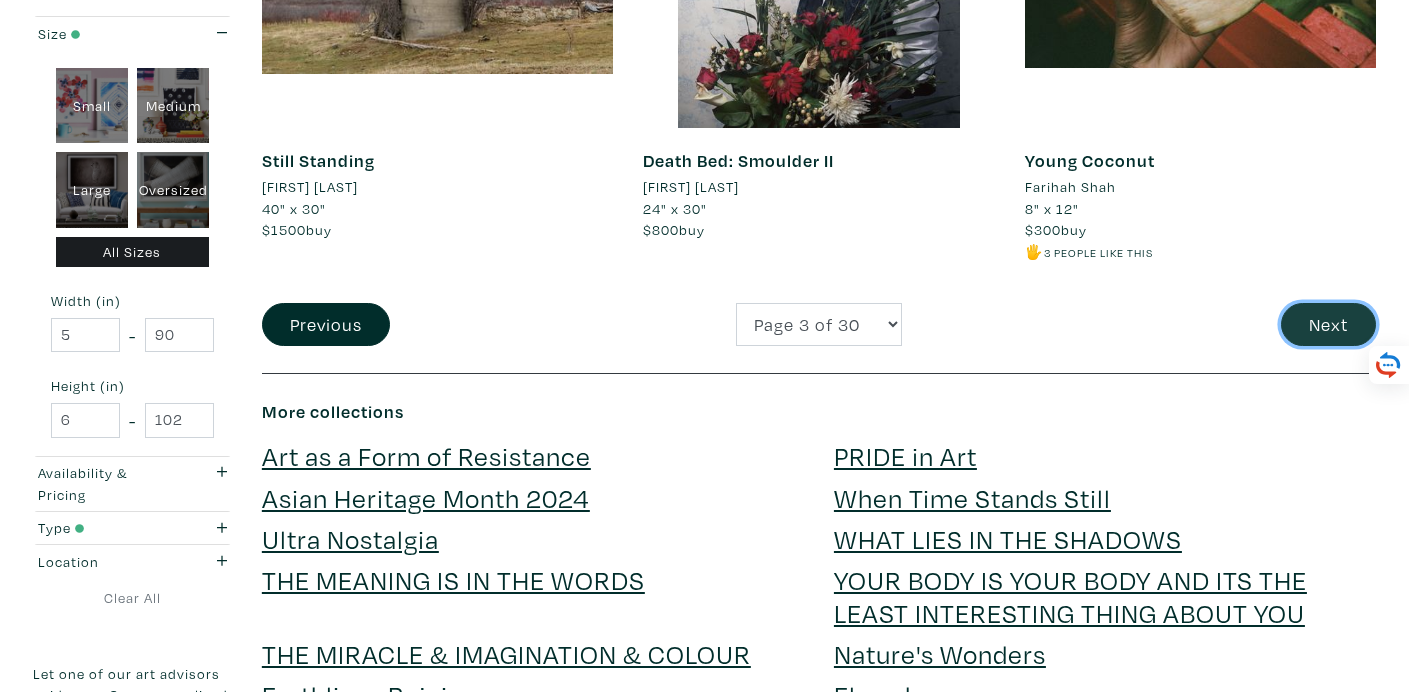 click on "Next" at bounding box center [1328, 324] 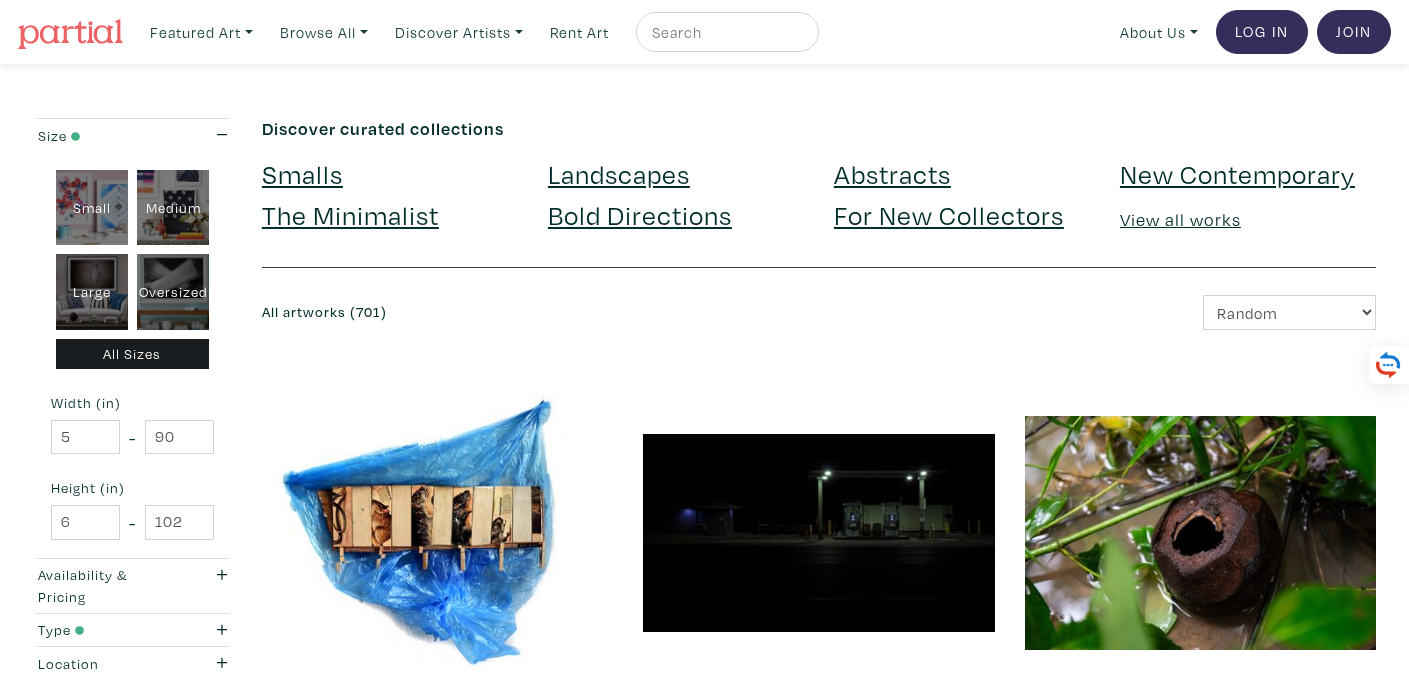 scroll, scrollTop: 0, scrollLeft: 0, axis: both 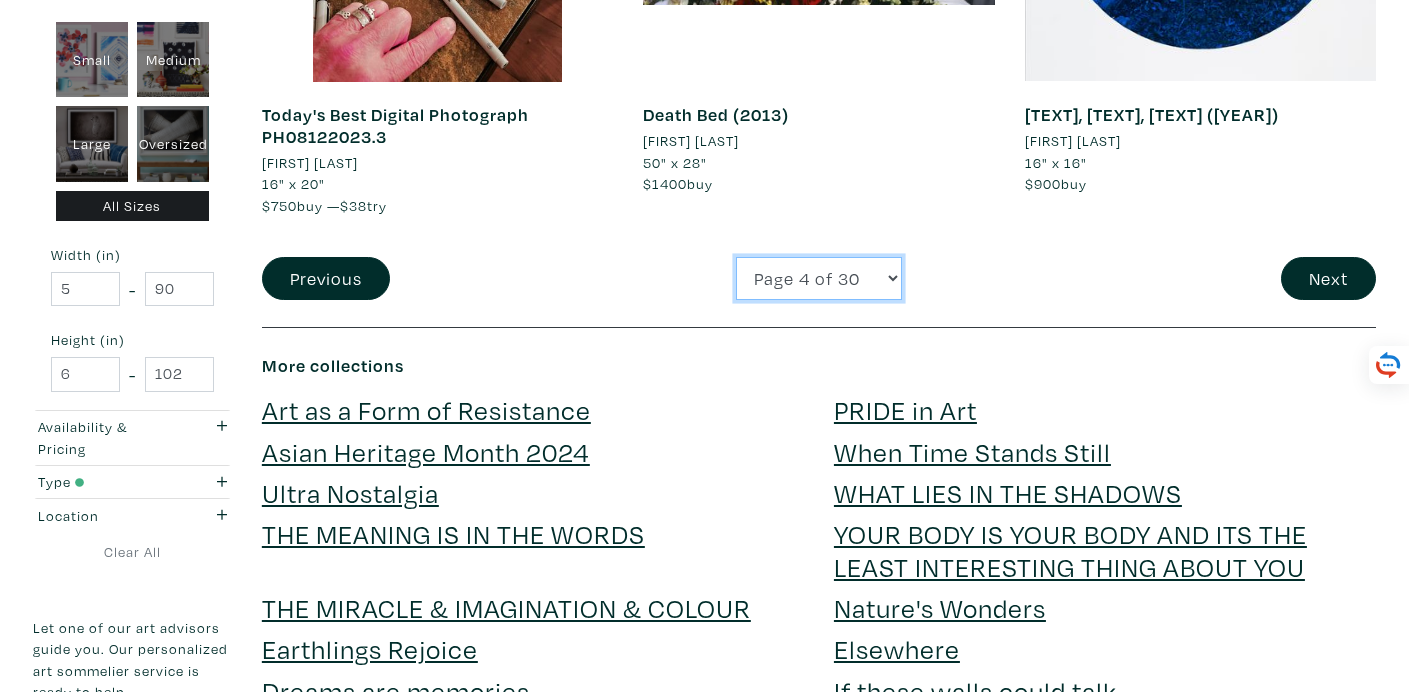 click on "Page 1 of 30
Page 2 of 30
Page 3 of 30
Page 4 of 30
Page 5 of 30
Page 6 of 30
Page 7 of 30
Page 8 of 30
Page 9 of 30
Page 10 of 30
Page 11 of 30
Page 12 of 30
Page 13 of 30
Page 14 of 30
Page 15 of 30
Page 16 of 30
Page 17 of 30
Page 18 of 30
Page 19 of 30
Page 20 of 30
Page 21 of 30
Page 22 of 30
Page 23 of 30
Page 24 of 30
Page 25 of 30
Page 26 of 30
Page 27 of 30
Page 28 of 30
Page 29 of 30 Page 30 of 30" at bounding box center [819, 278] 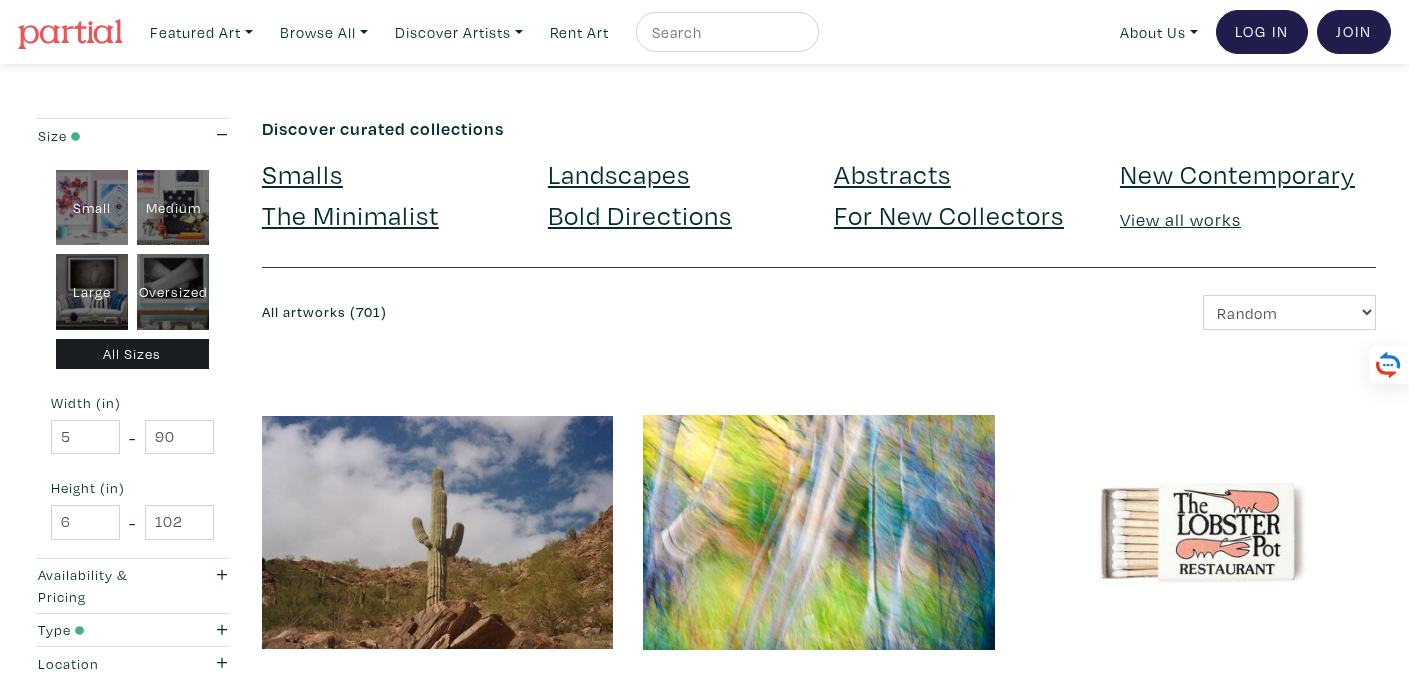 scroll, scrollTop: 0, scrollLeft: 0, axis: both 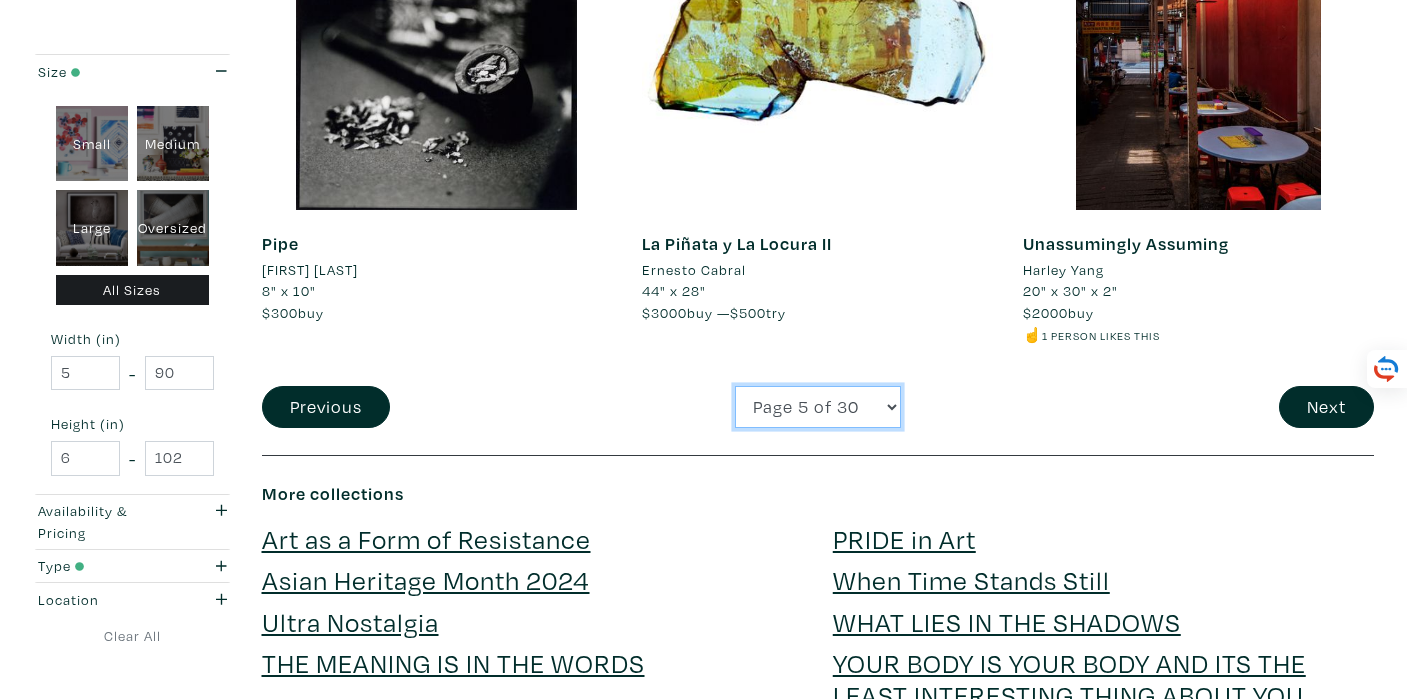 click on "Page 1 of 30
Page 2 of 30
Page 3 of 30
Page 4 of 30
Page 5 of 30
Page 6 of 30
Page 7 of 30
Page 8 of 30
Page 9 of 30
Page 10 of 30
Page 11 of 30
Page 12 of 30
Page 13 of 30
Page 14 of 30
Page 15 of 30
Page 16 of 30
Page 17 of 30
Page 18 of 30
Page 19 of 30
Page 20 of 30
Page 21 of 30
Page 22 of 30
Page 23 of 30
Page 24 of 30
Page 25 of 30
Page 26 of 30
Page 27 of 30
Page 28 of 30
Page 29 of 30 Page 30 of 30" at bounding box center [818, 407] 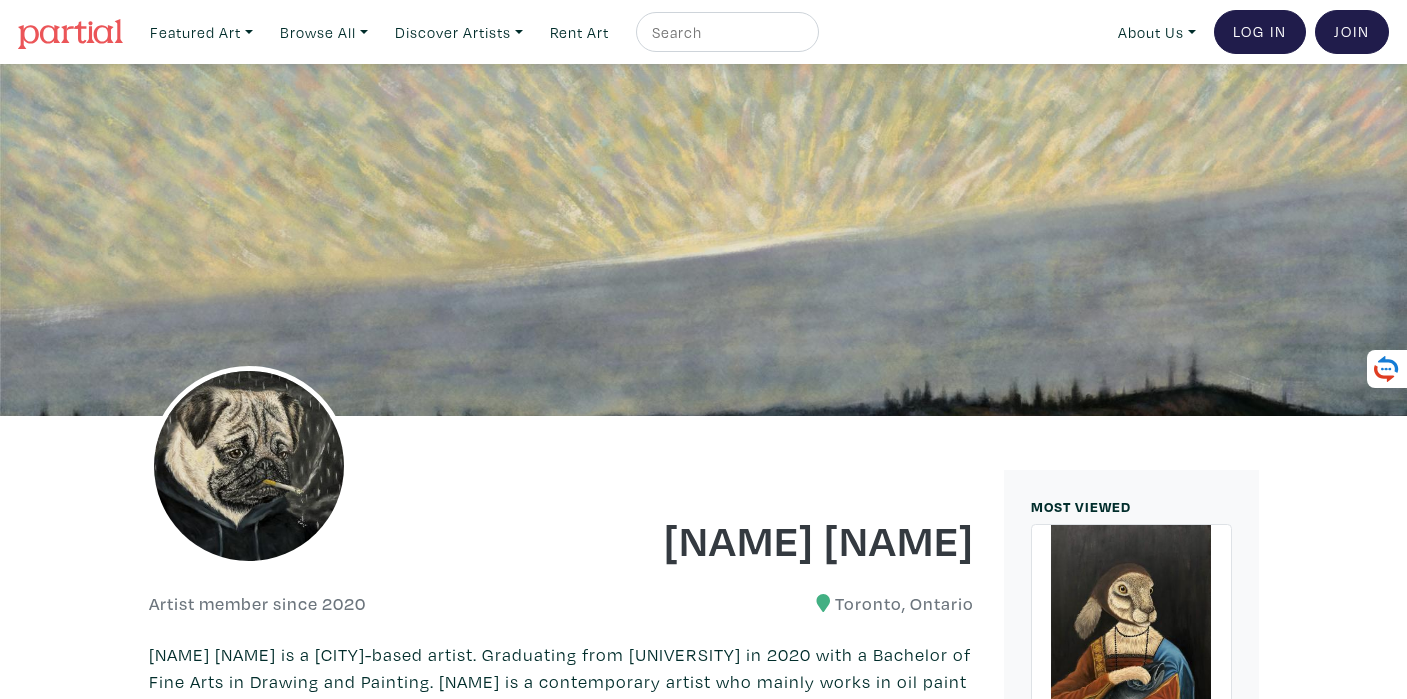 scroll, scrollTop: 817, scrollLeft: 0, axis: vertical 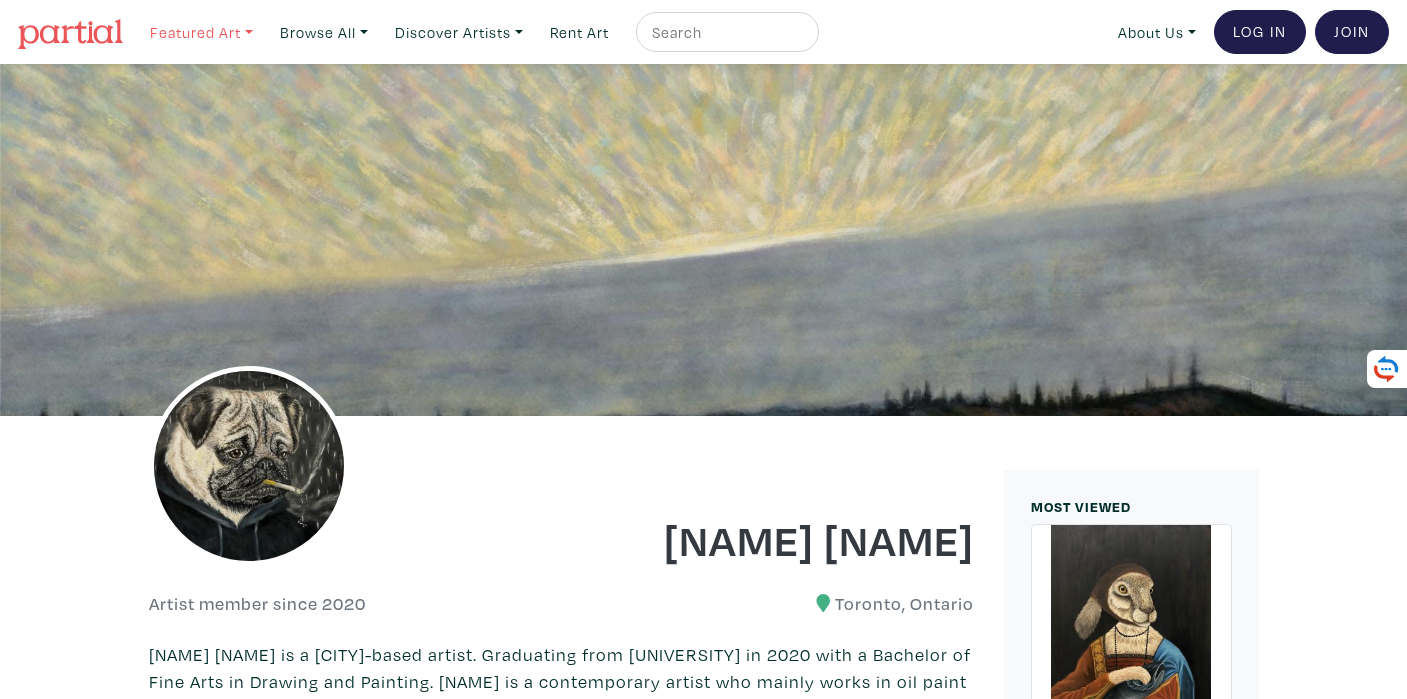 click on "Featured Art" at bounding box center (201, 32) 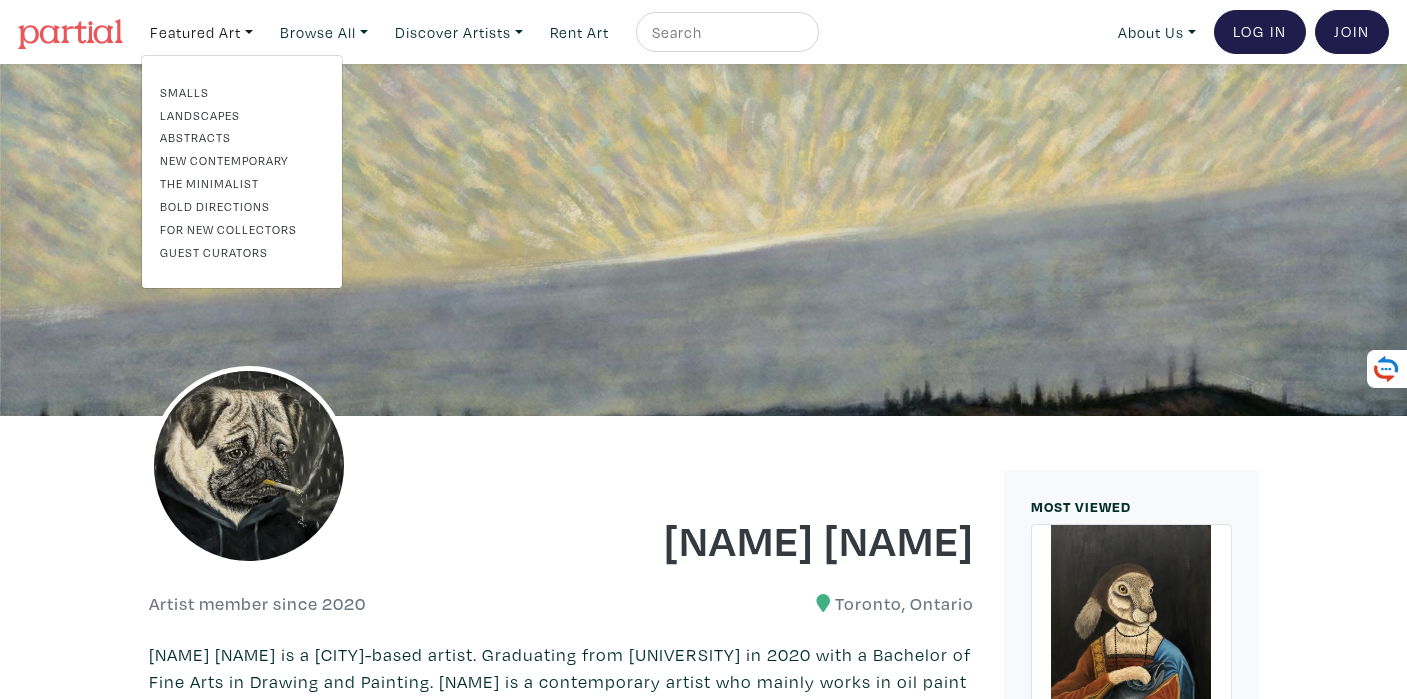 click on "New Contemporary" at bounding box center (242, 160) 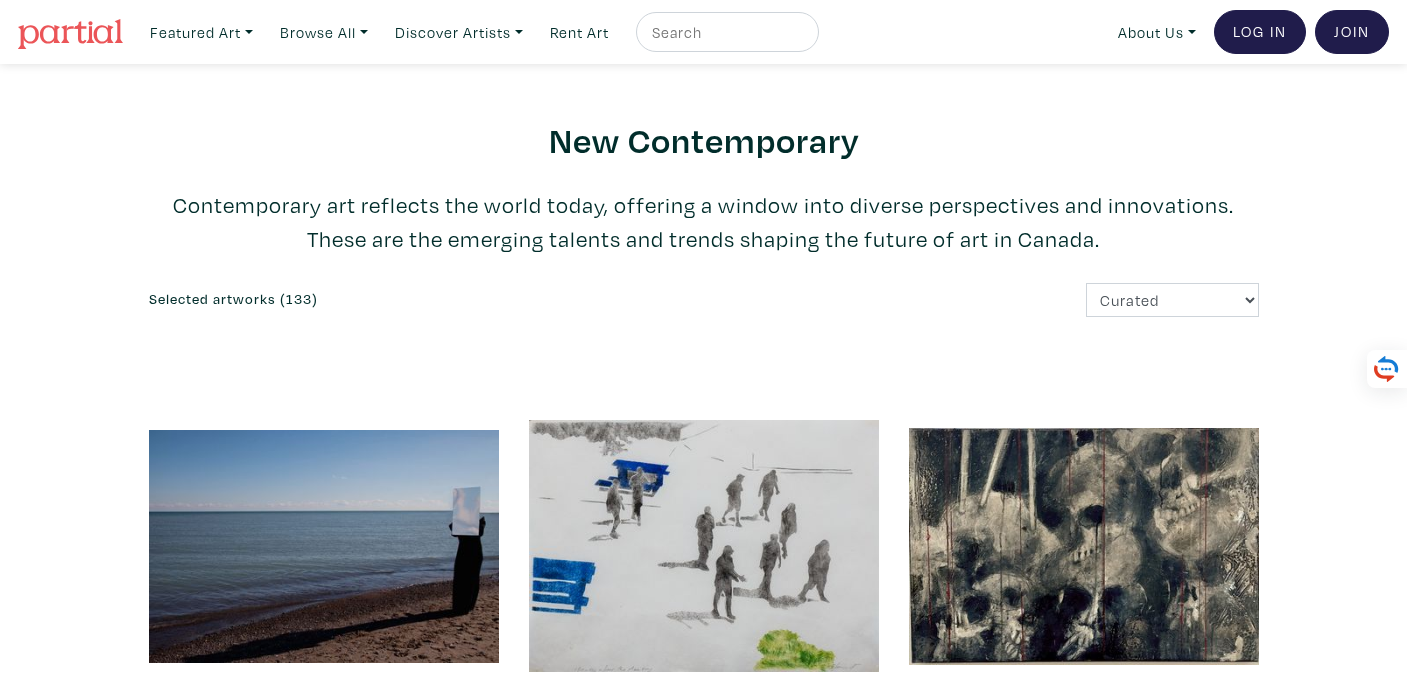scroll, scrollTop: 0, scrollLeft: 0, axis: both 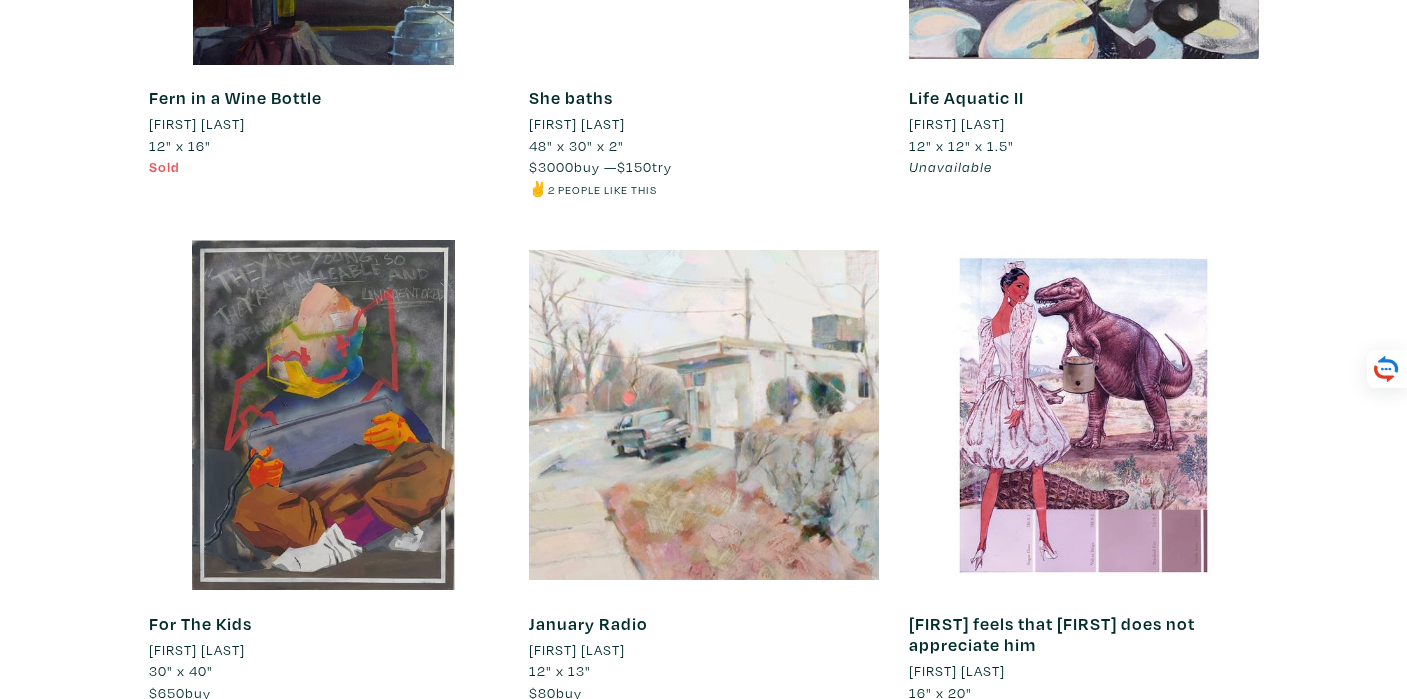 drag, startPoint x: 1414, startPoint y: 13, endPoint x: 1379, endPoint y: 147, distance: 138.49548 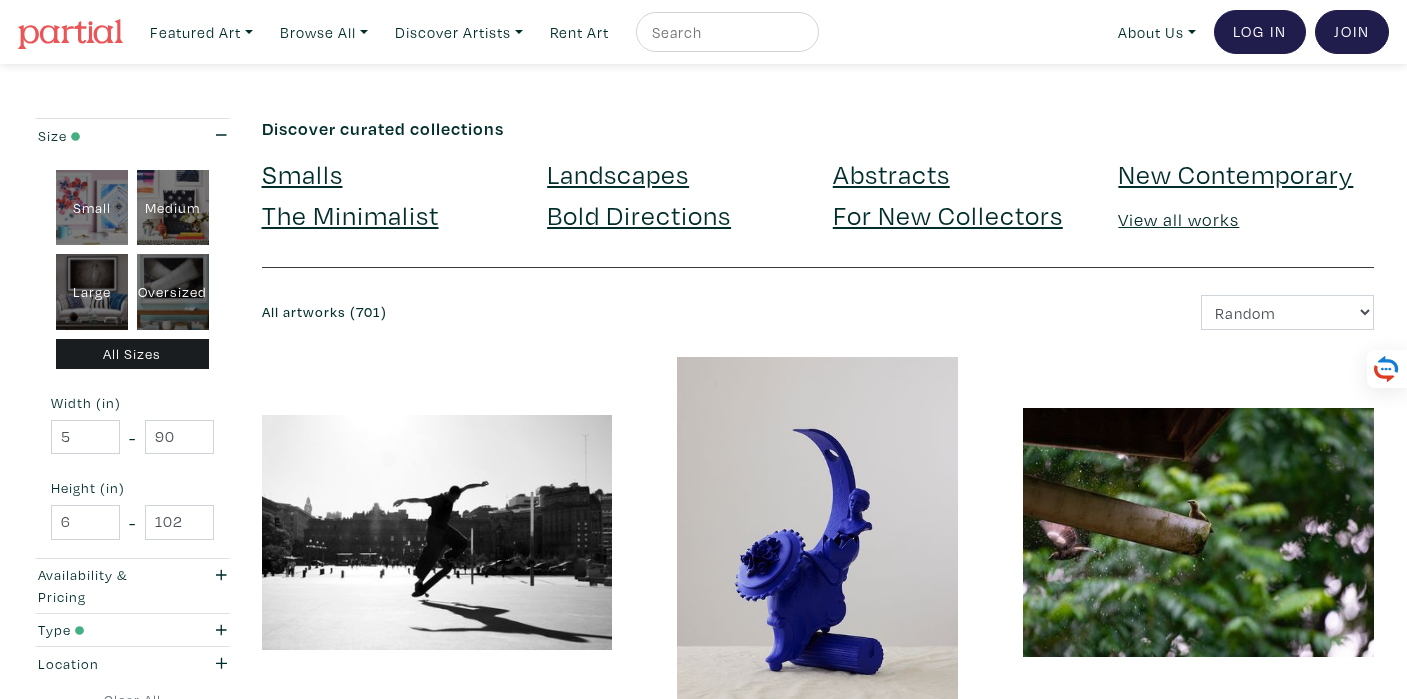scroll, scrollTop: 0, scrollLeft: 0, axis: both 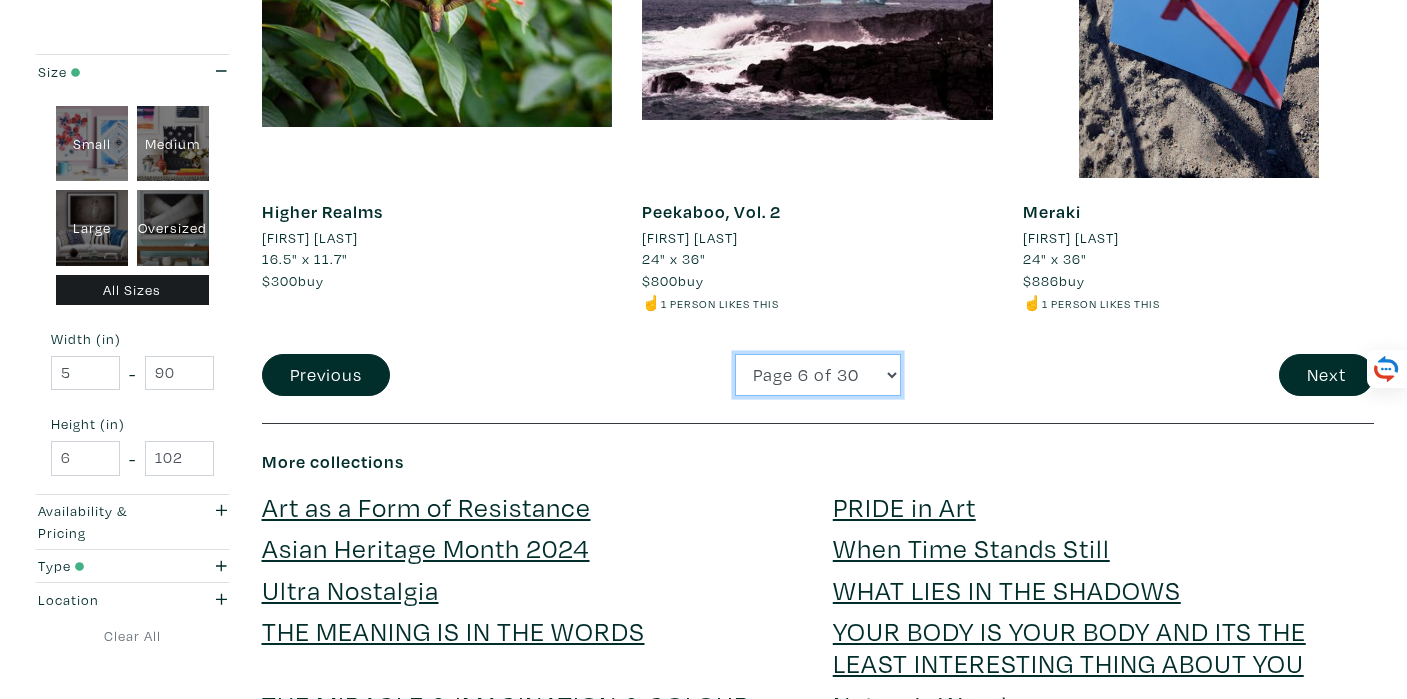 click on "Page 1 of 30
Page 2 of 30
Page 3 of 30
Page 4 of 30
Page 5 of 30
Page 6 of 30
Page 7 of 30
Page 8 of 30
Page 9 of 30
Page 10 of 30
Page 11 of 30
Page 12 of 30
Page 13 of 30
Page 14 of 30
Page 15 of 30
Page 16 of 30
Page 17 of 30
Page 18 of 30
Page 19 of 30
Page 20 of 30
Page 21 of 30
Page 22 of 30
Page 23 of 30
Page 24 of 30
Page 25 of 30
Page 26 of 30
Page 27 of 30
Page 28 of 30
Page 29 of 30 Page 30 of 30" at bounding box center [818, 375] 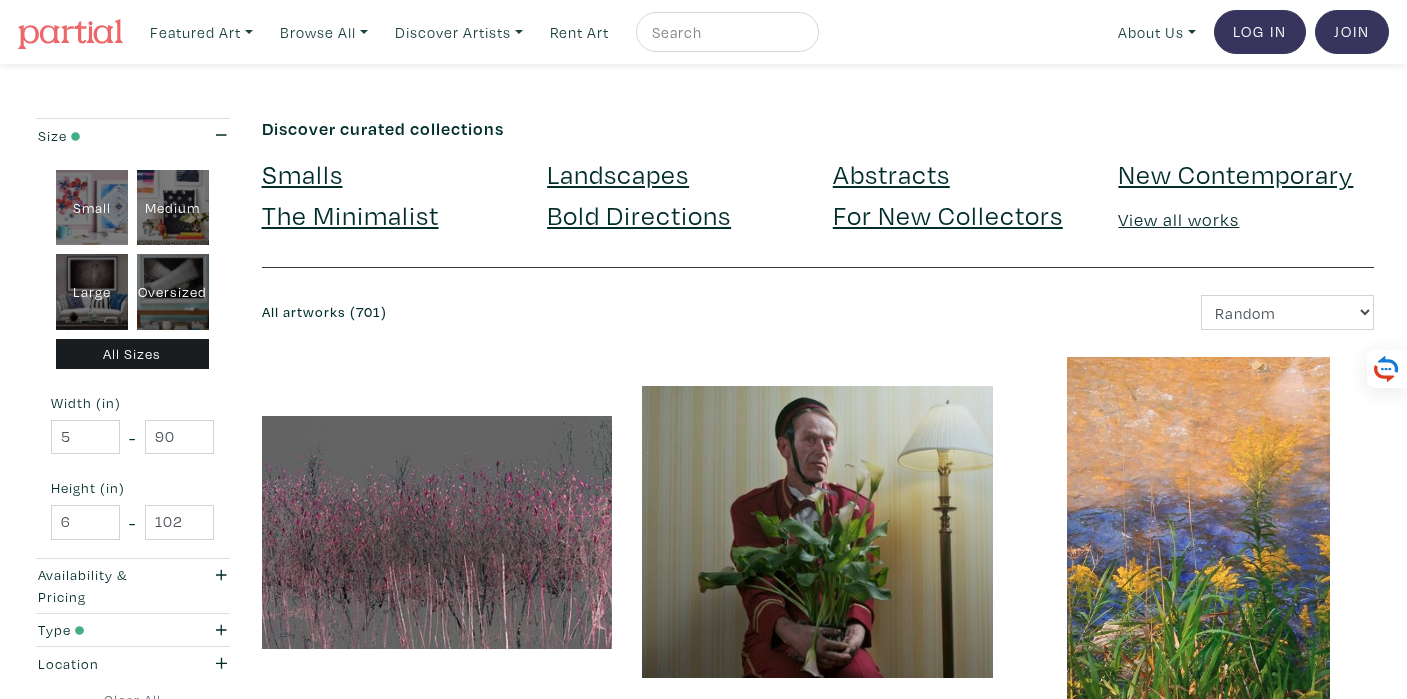 scroll, scrollTop: 0, scrollLeft: 0, axis: both 